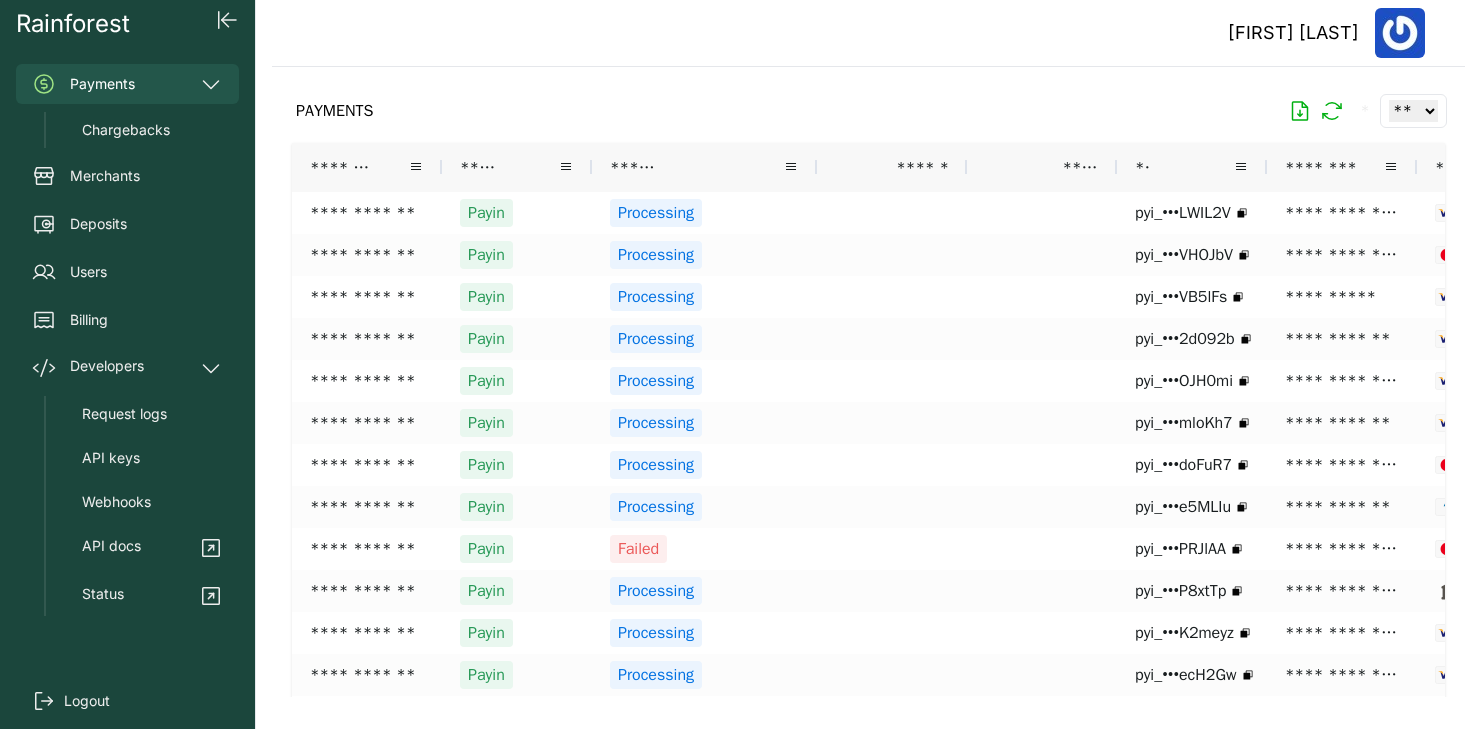 scroll, scrollTop: 0, scrollLeft: 0, axis: both 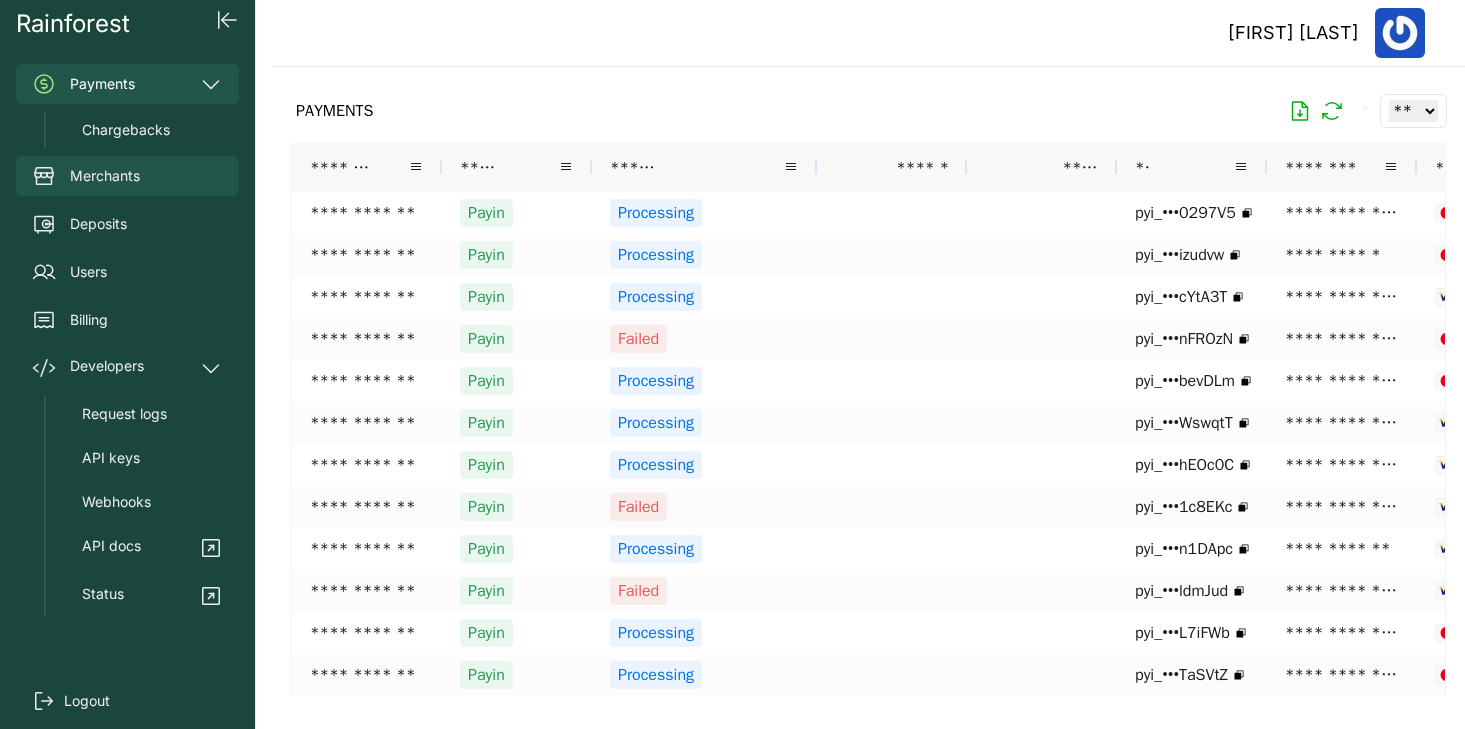 click on "Merchants" at bounding box center (105, 176) 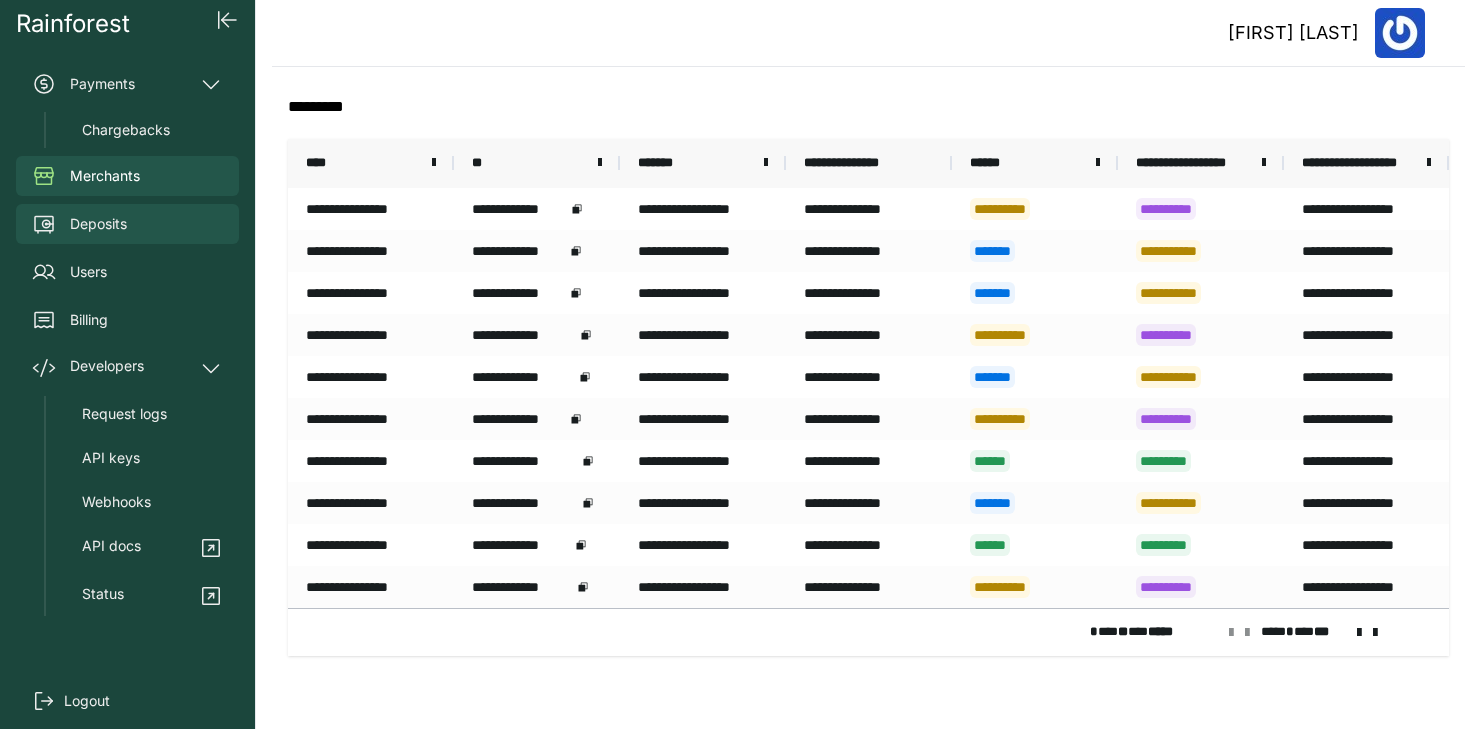 click on "Deposits" at bounding box center [127, 224] 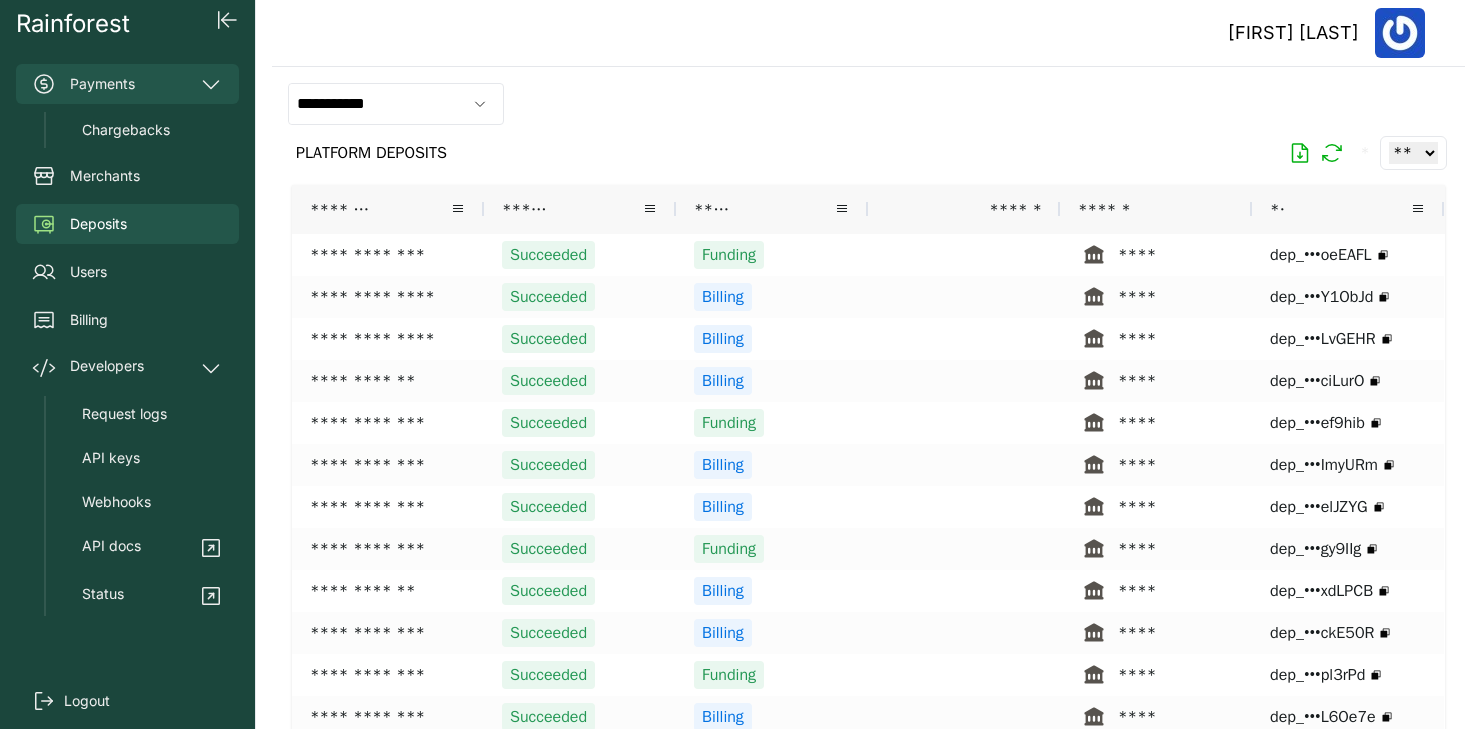 click on "Payments" at bounding box center [127, 84] 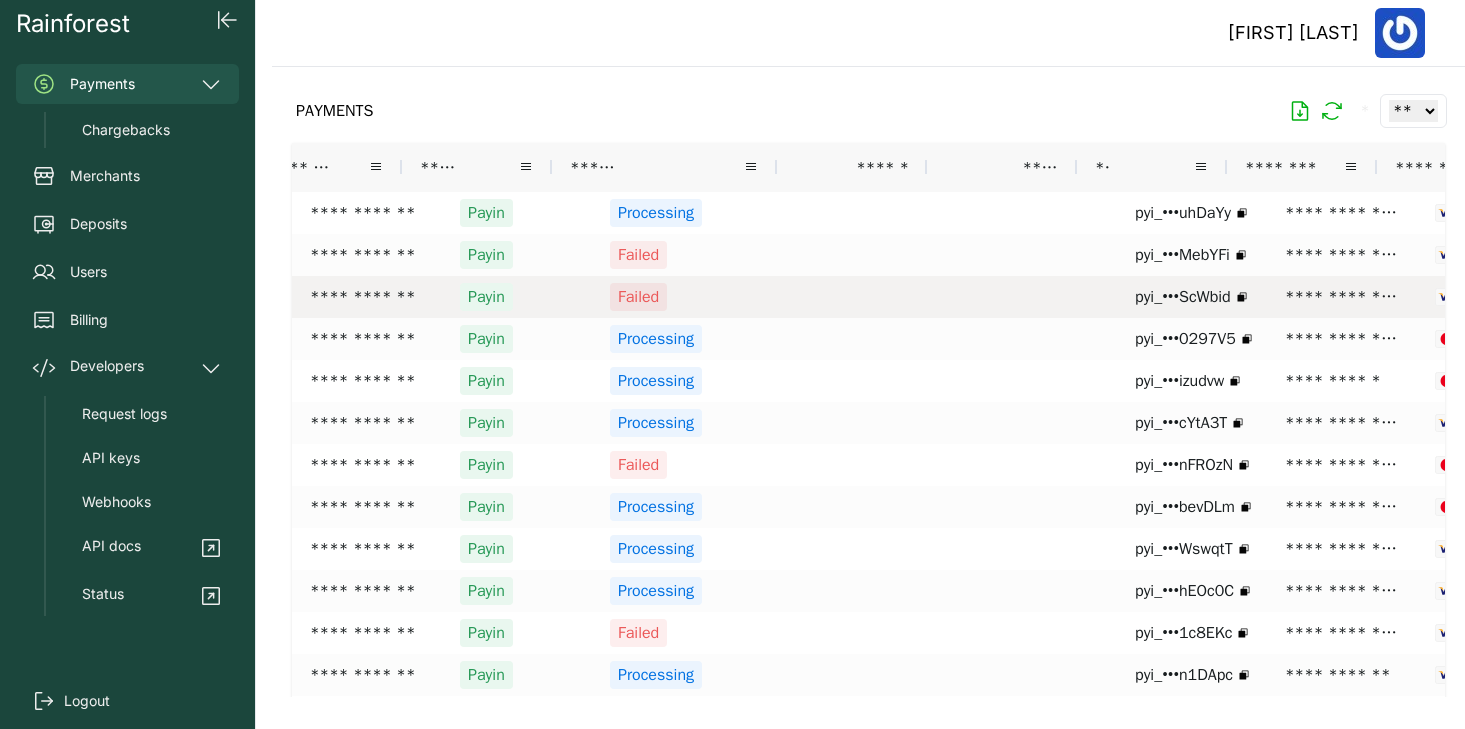 scroll, scrollTop: 0, scrollLeft: 126, axis: horizontal 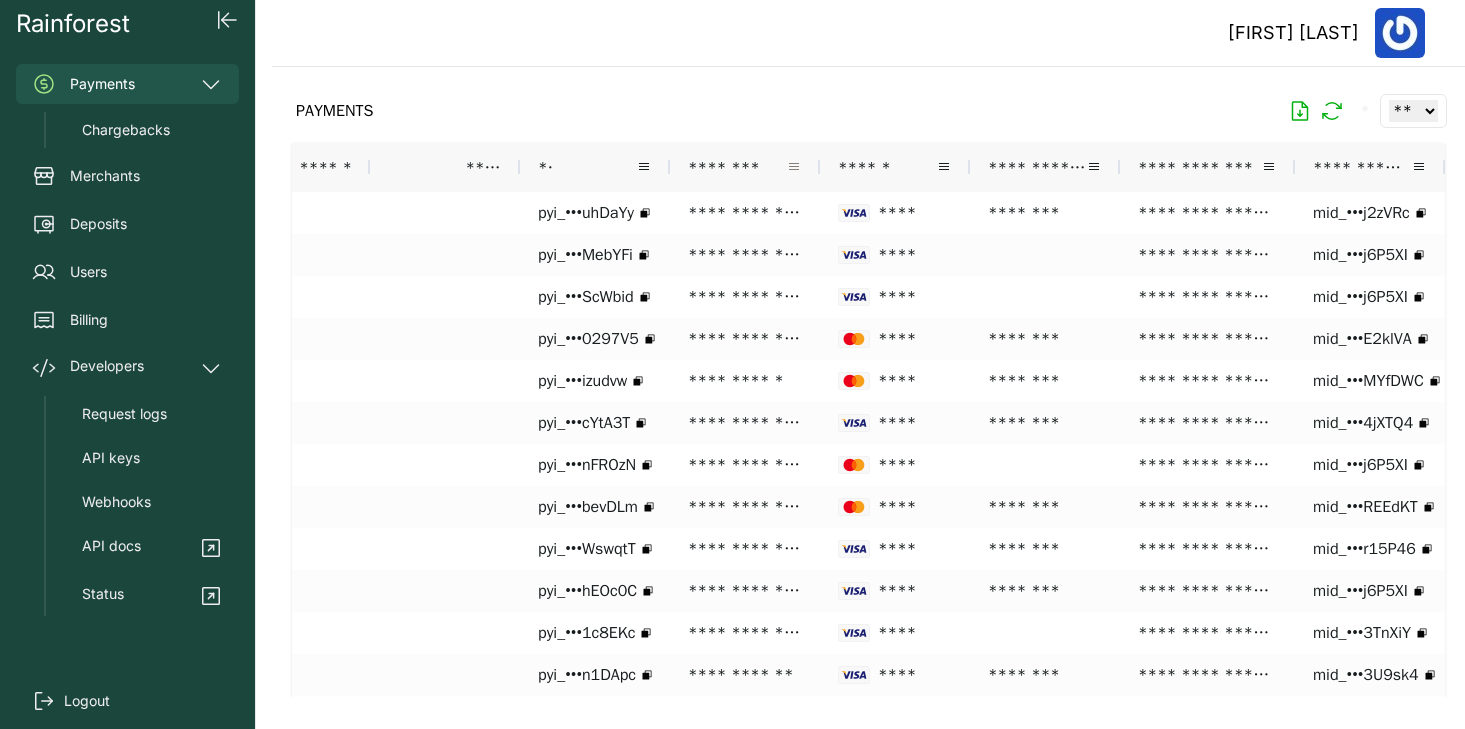click at bounding box center [794, 167] 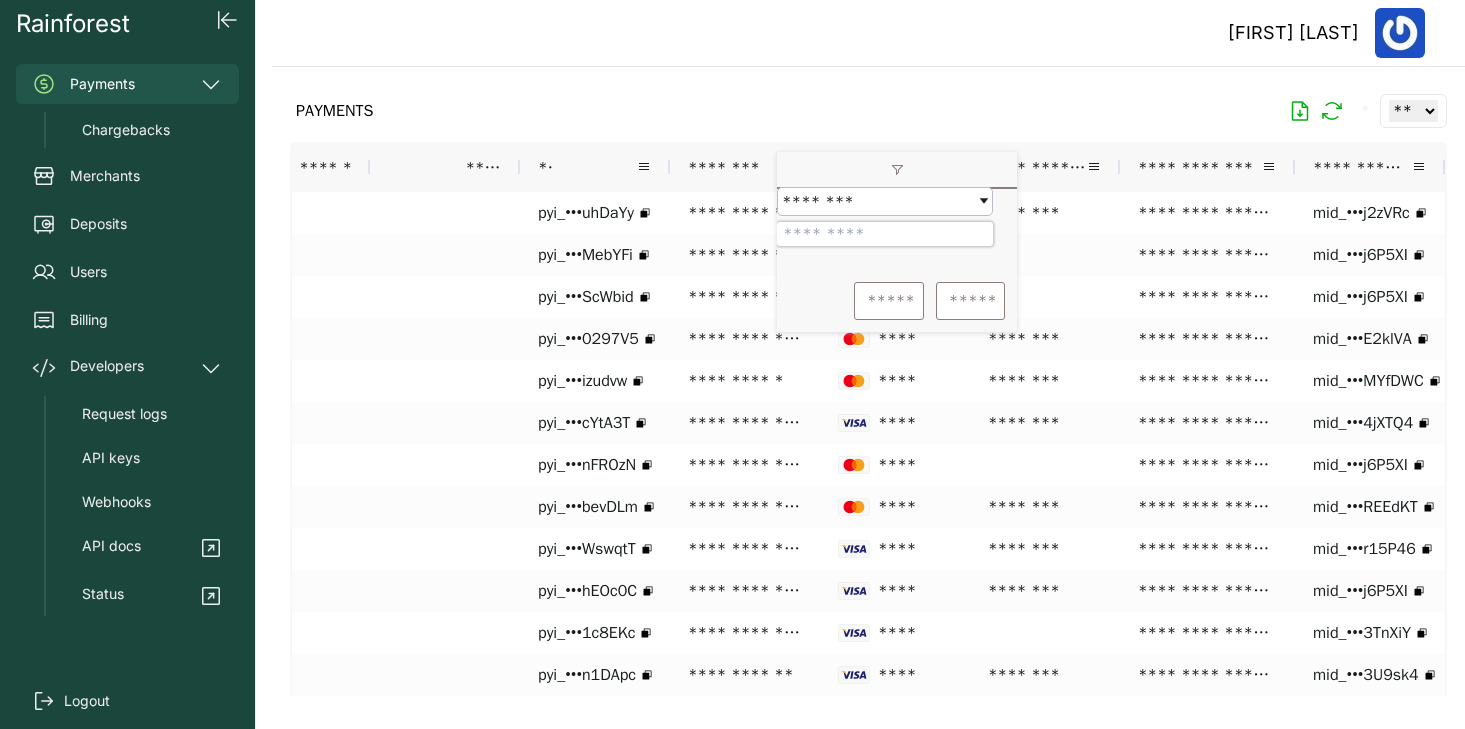 paste on "**********" 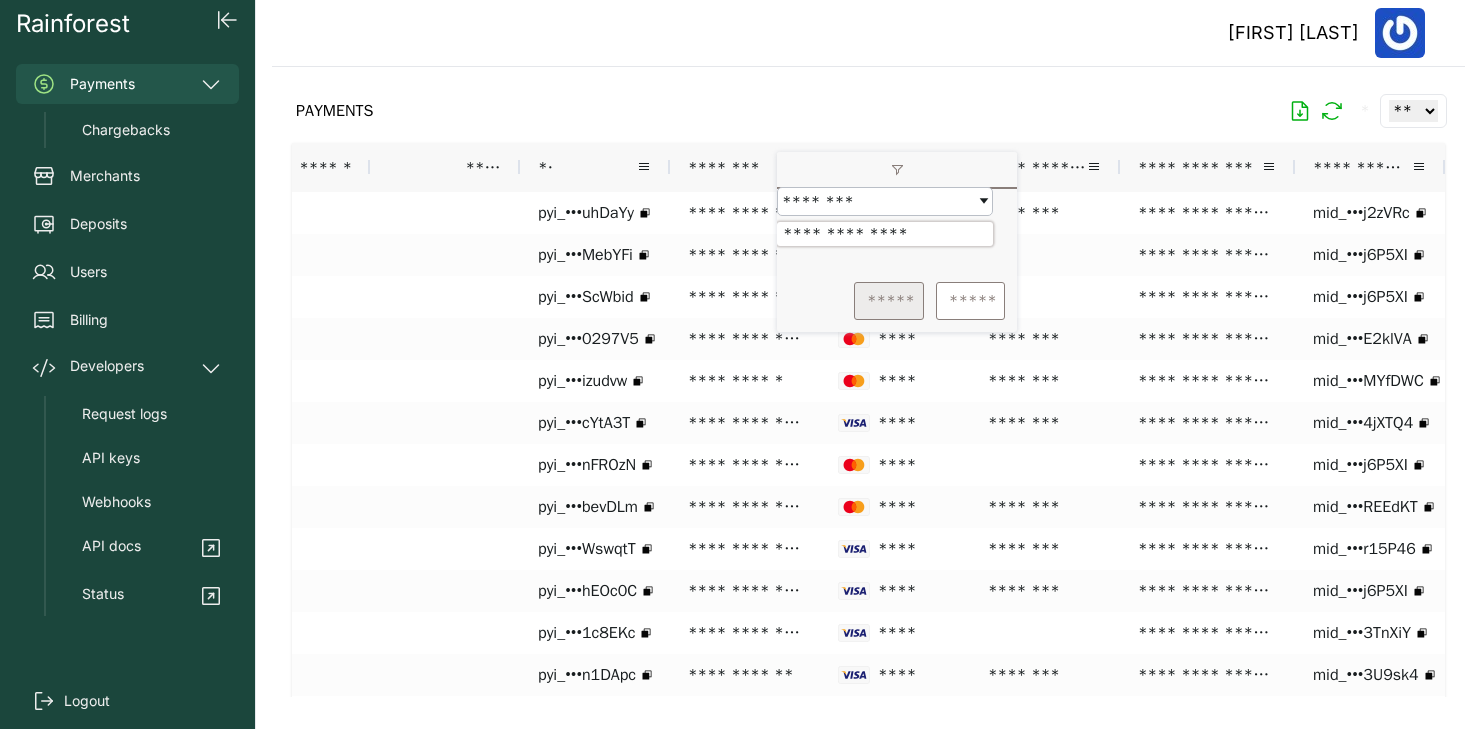 type on "**********" 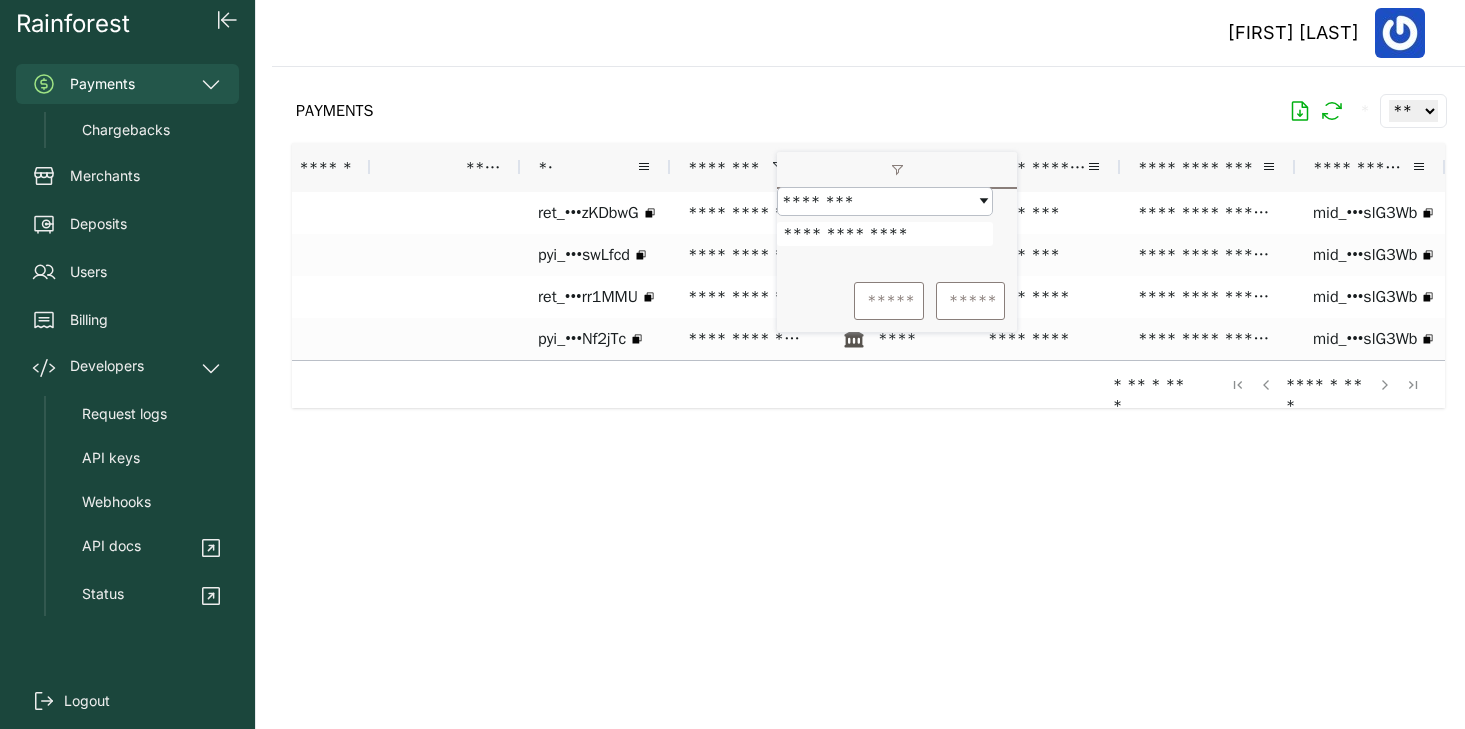 click 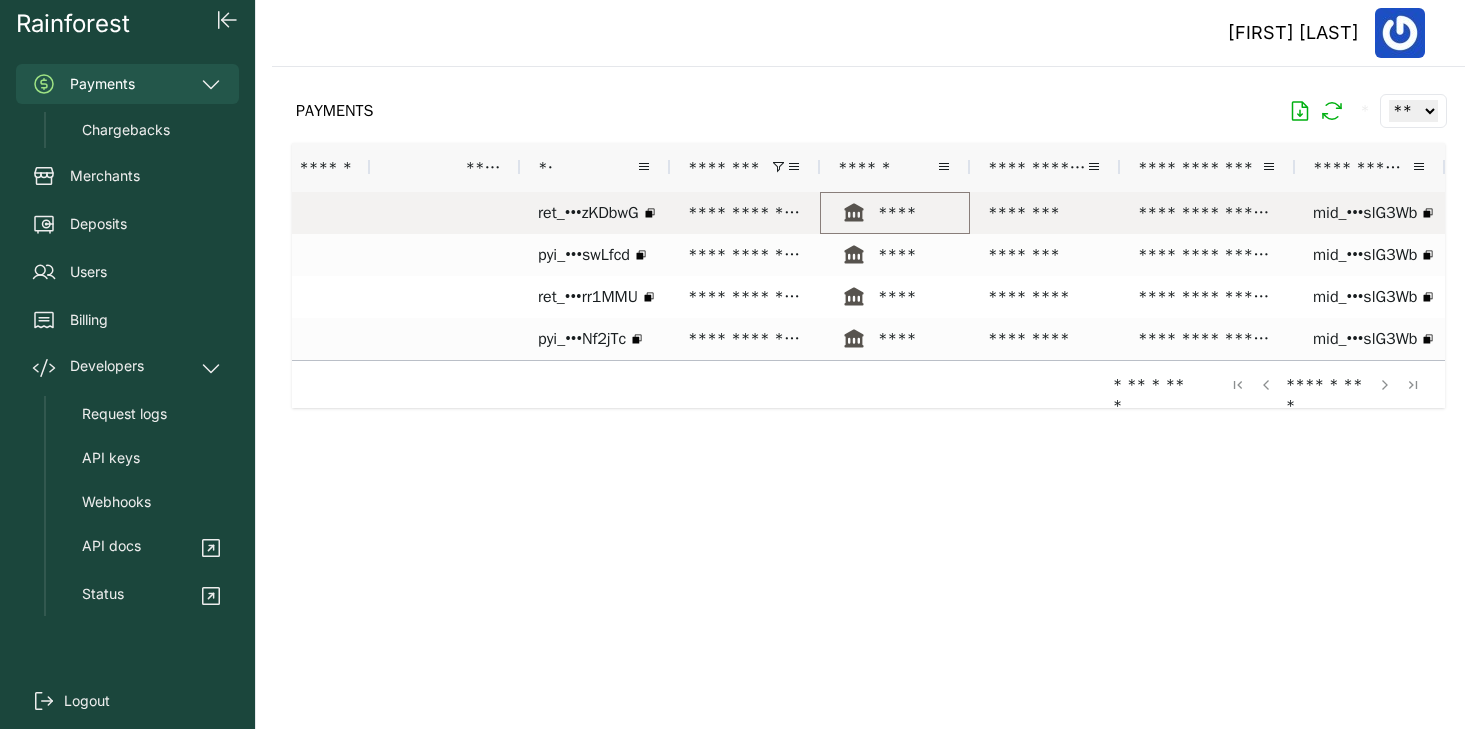 click on "****" at bounding box center [893, 213] 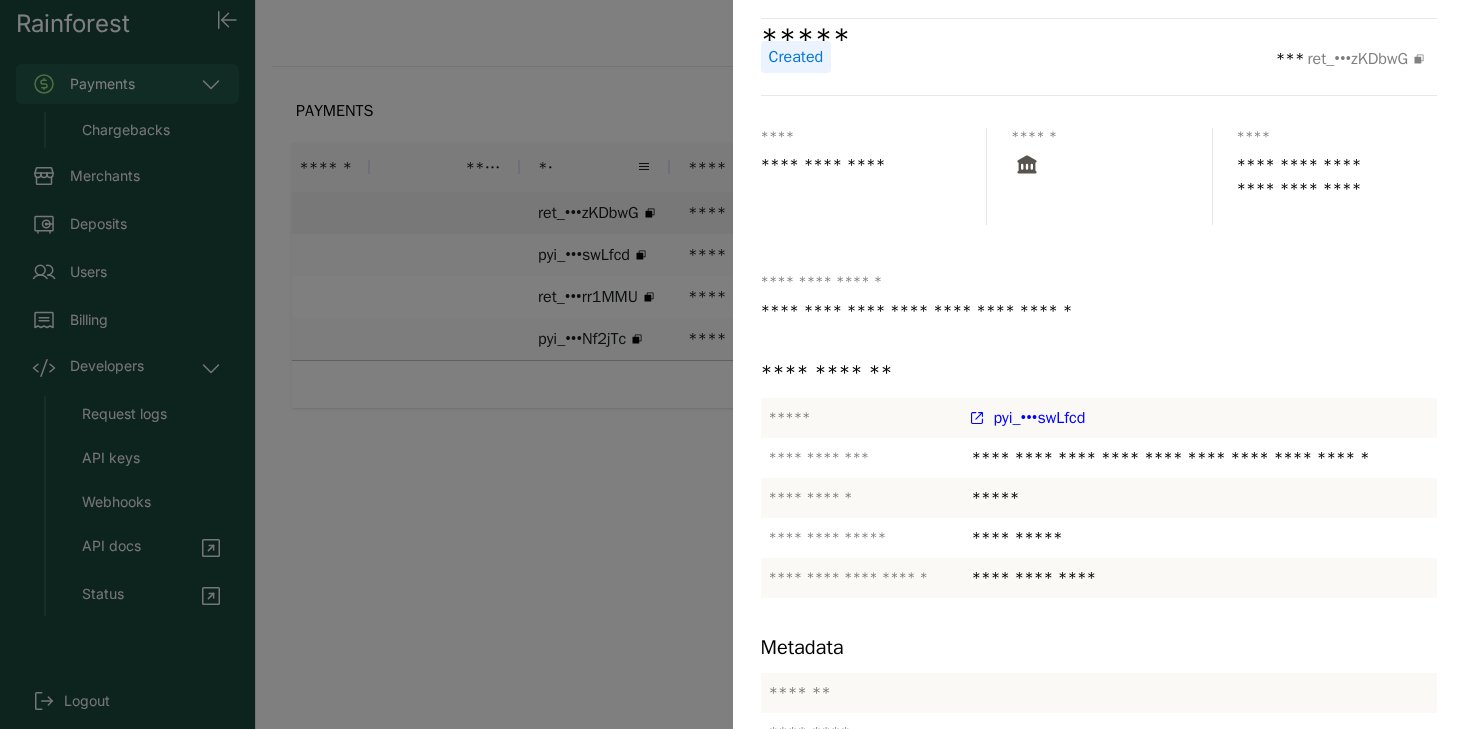 scroll, scrollTop: 87, scrollLeft: 0, axis: vertical 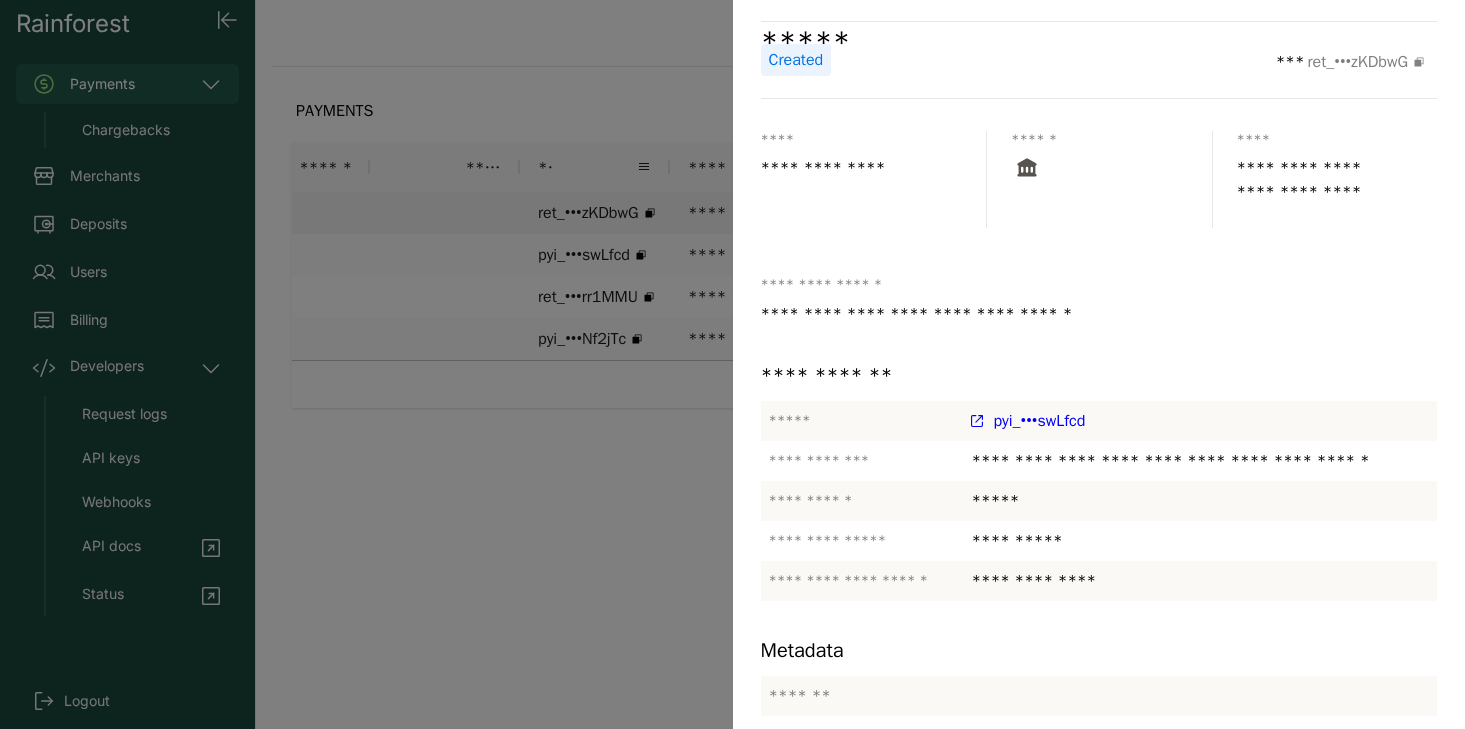 click at bounding box center [732, 364] 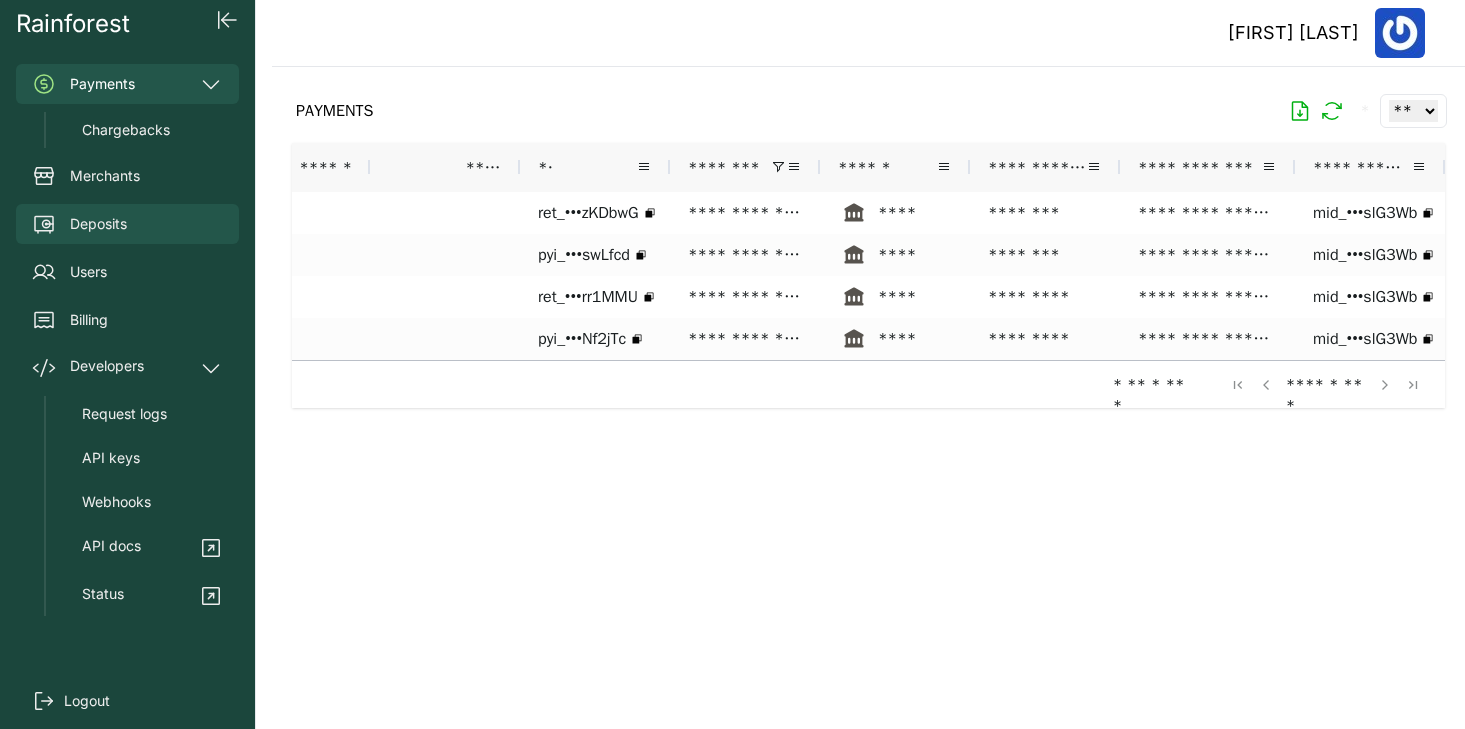 click on "Deposits" at bounding box center (127, 224) 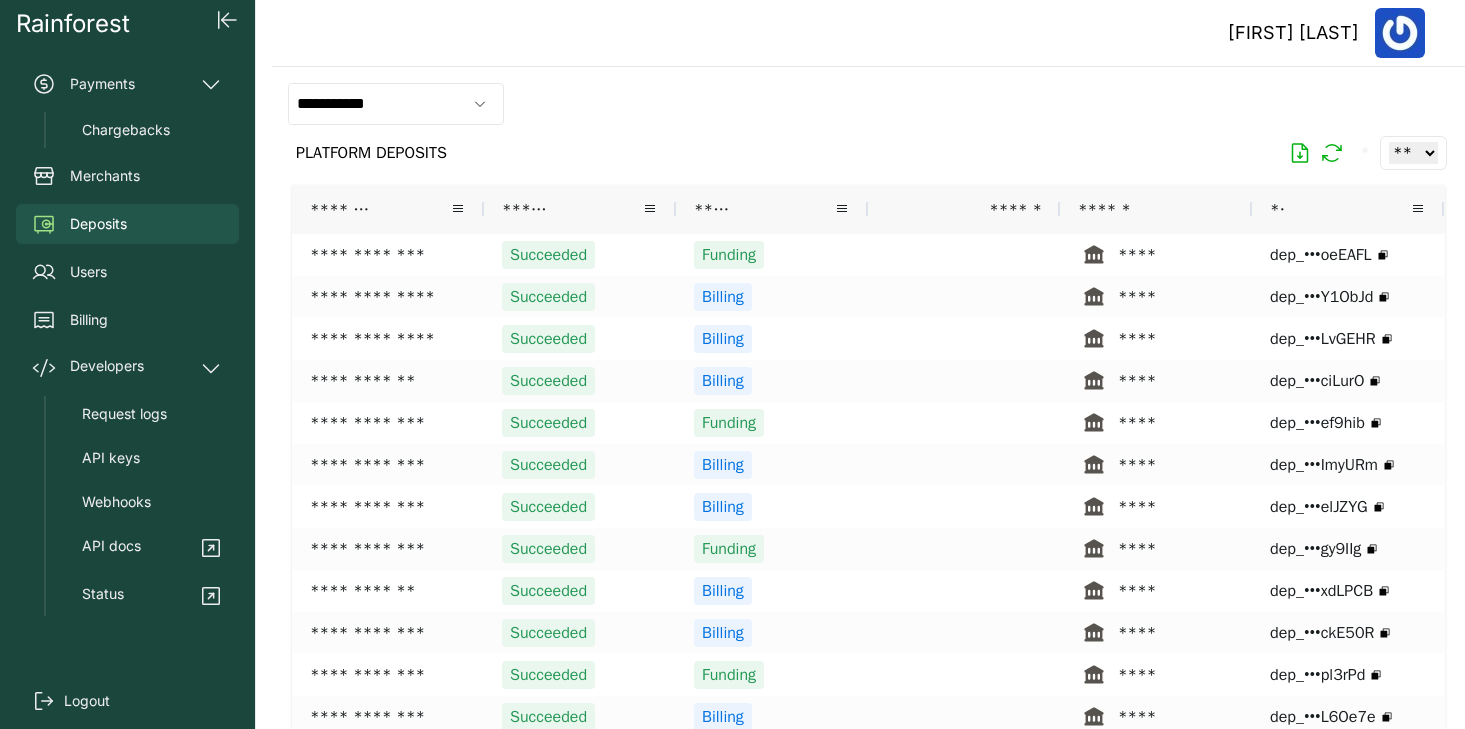 click on "******" at bounding box center (1156, 209) 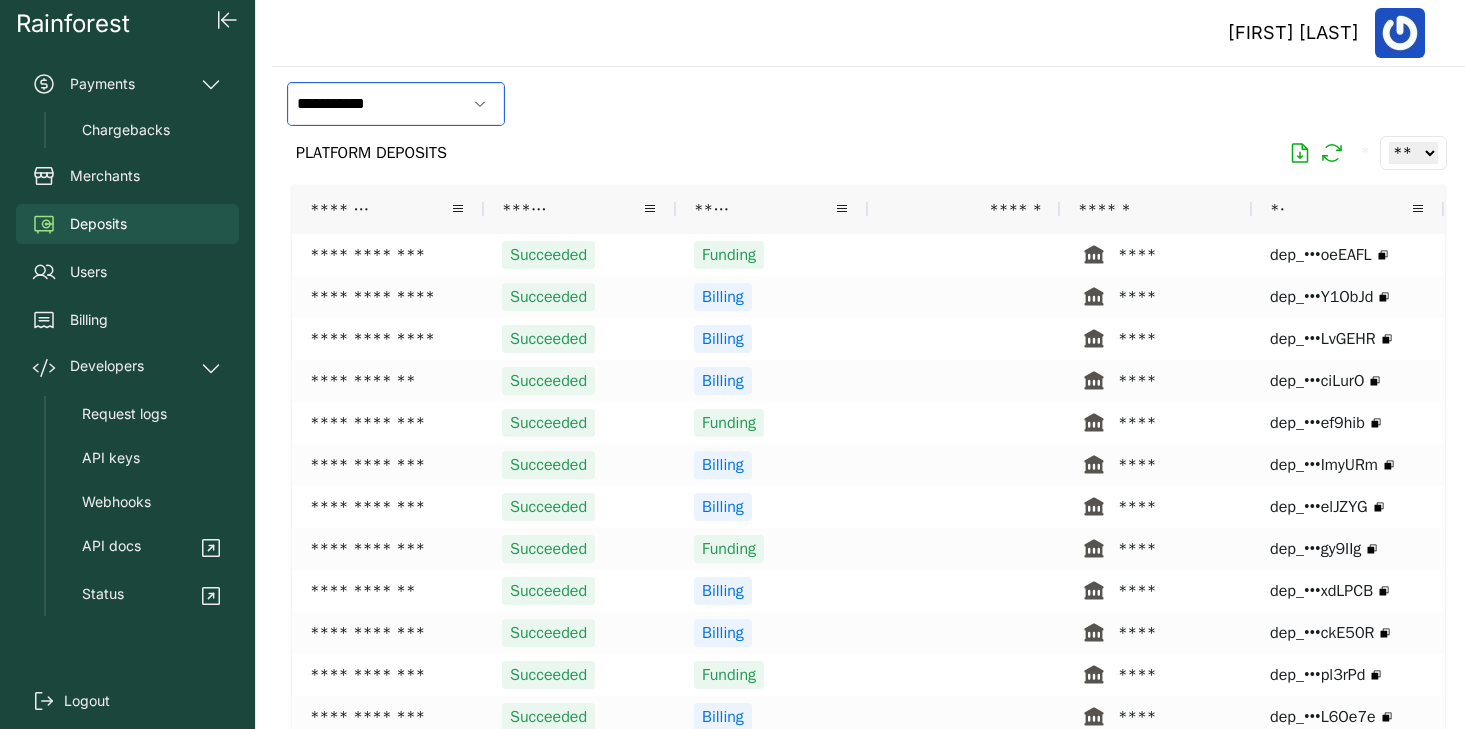 click on "**********" at bounding box center (377, 104) 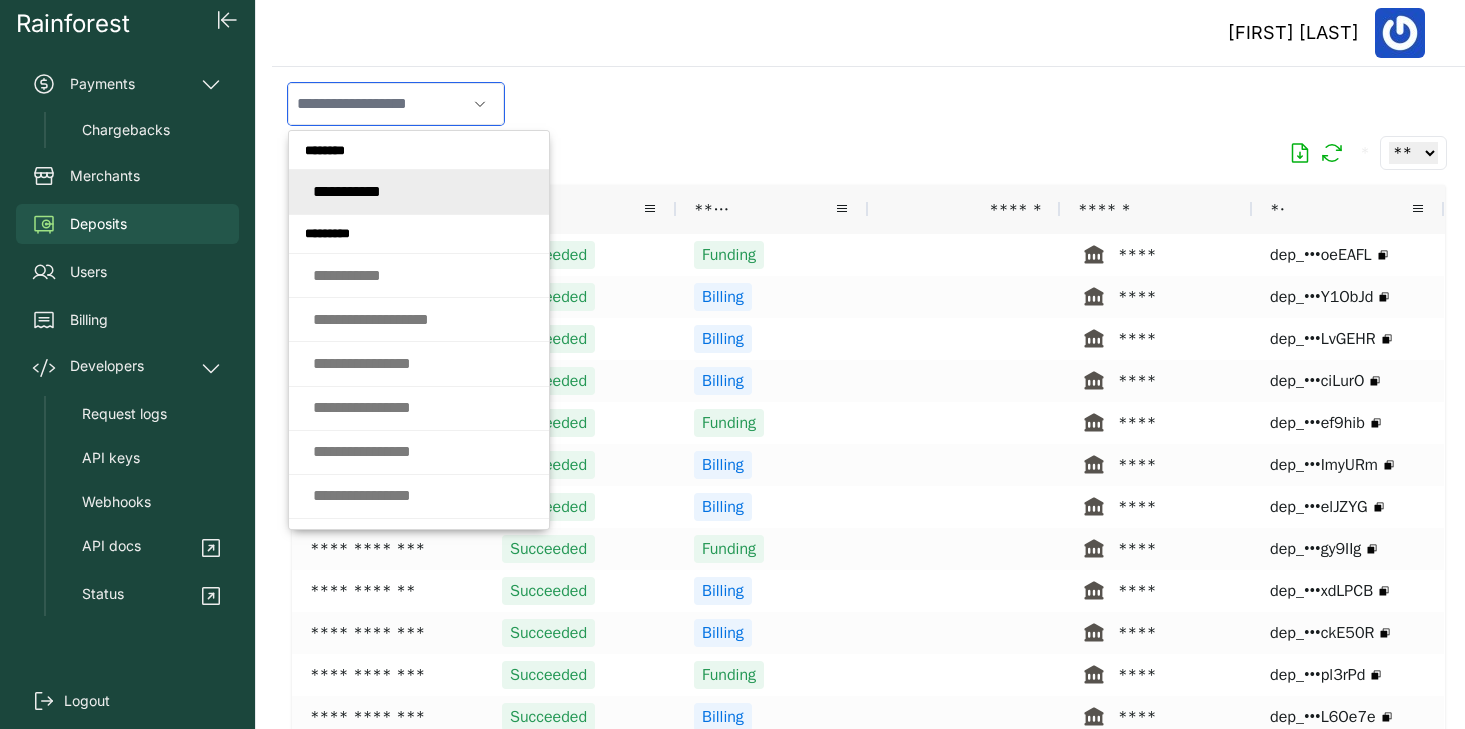 paste on "**********" 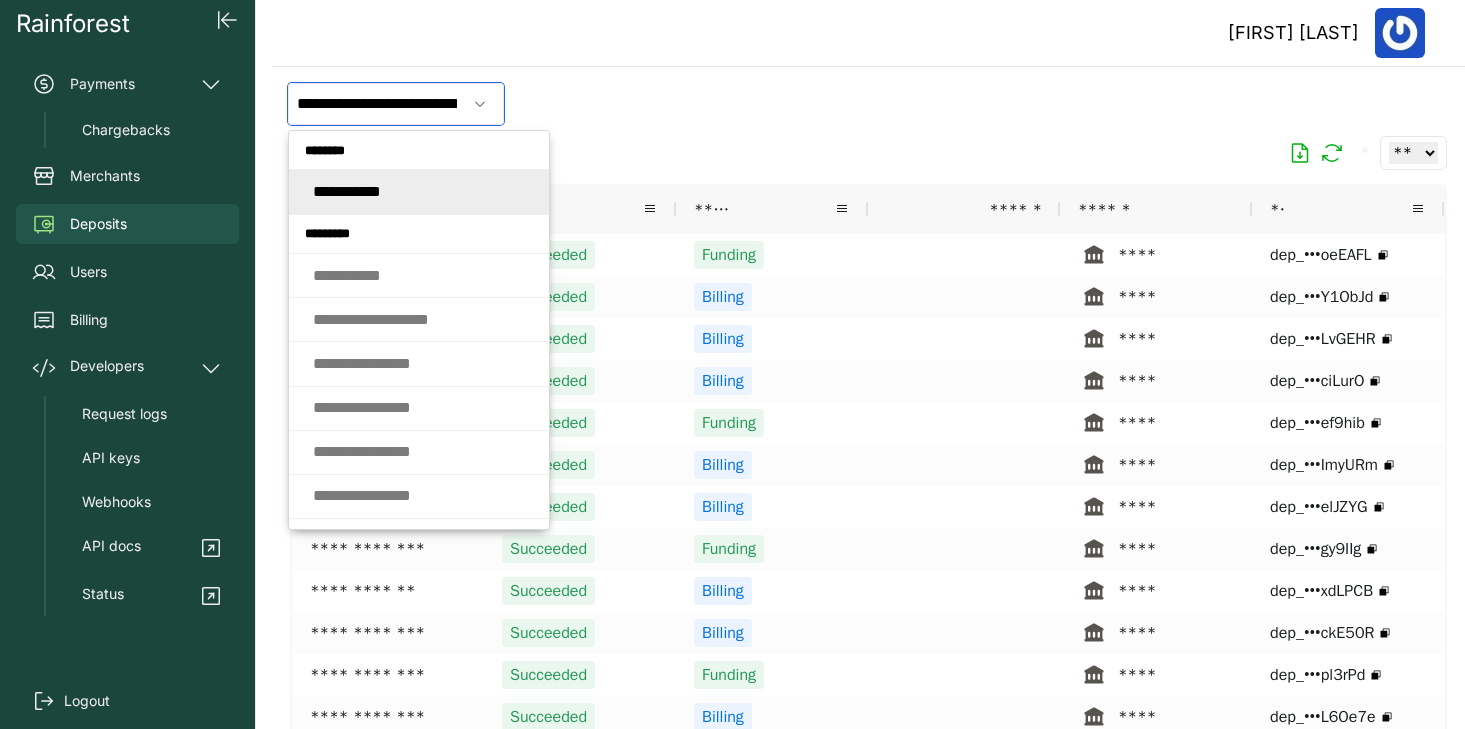 scroll, scrollTop: 0, scrollLeft: 114, axis: horizontal 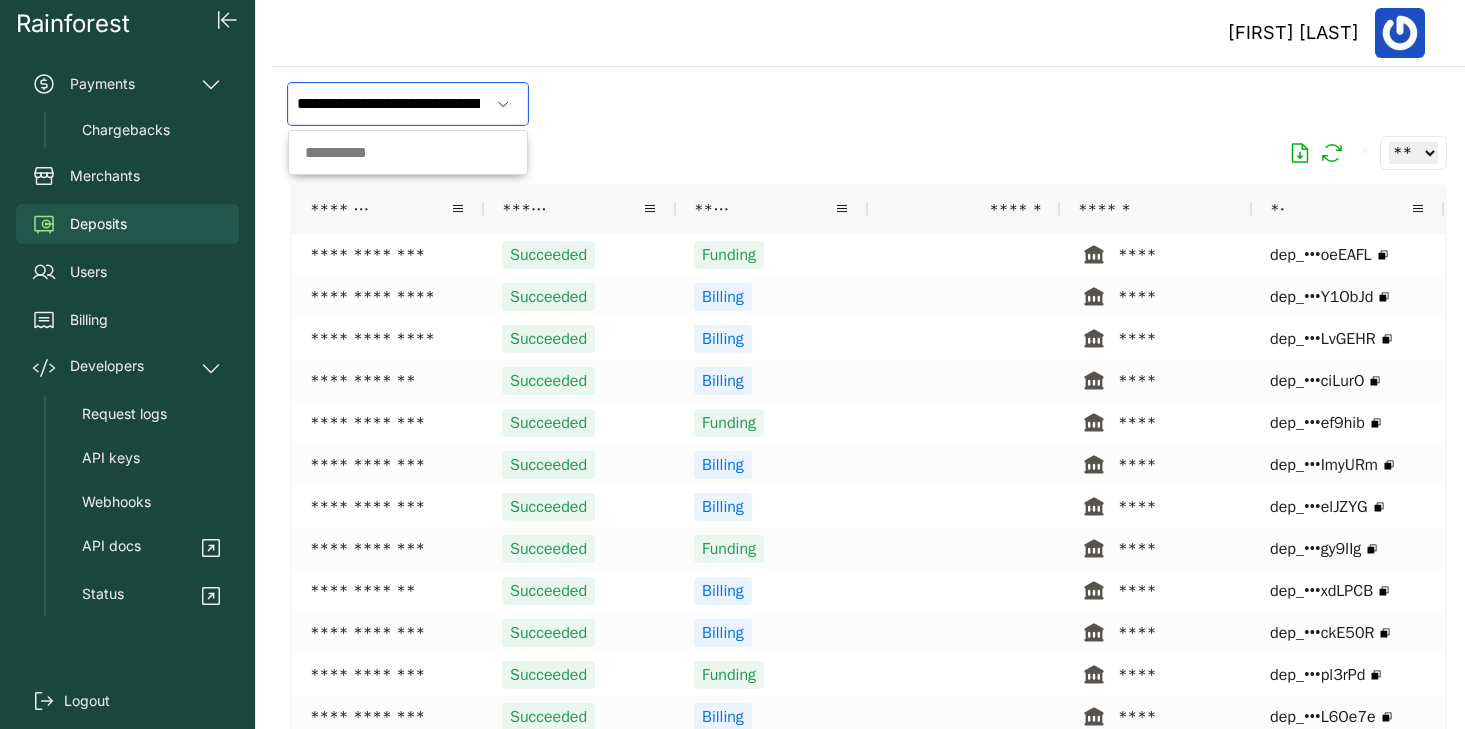 drag, startPoint x: 483, startPoint y: 106, endPoint x: 269, endPoint y: 99, distance: 214.11446 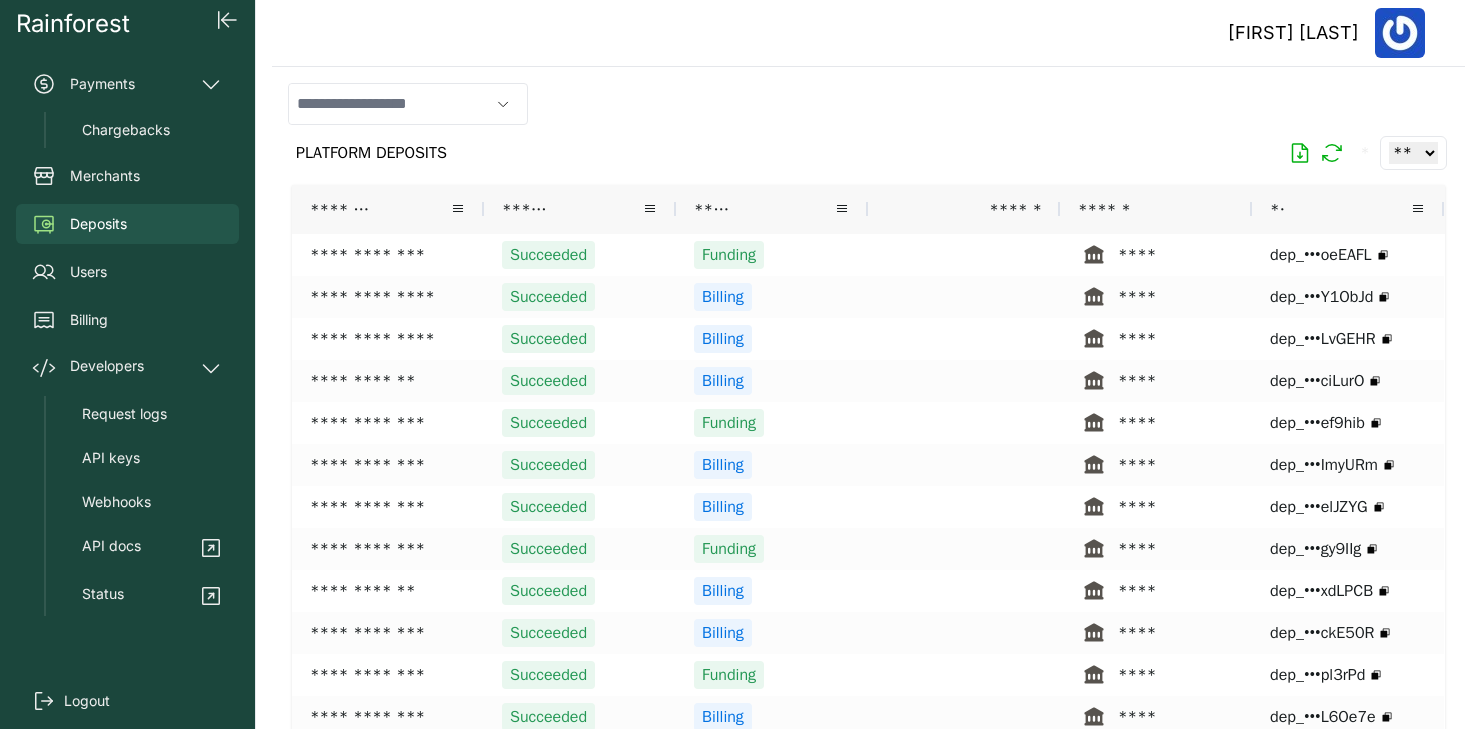 type on "**********" 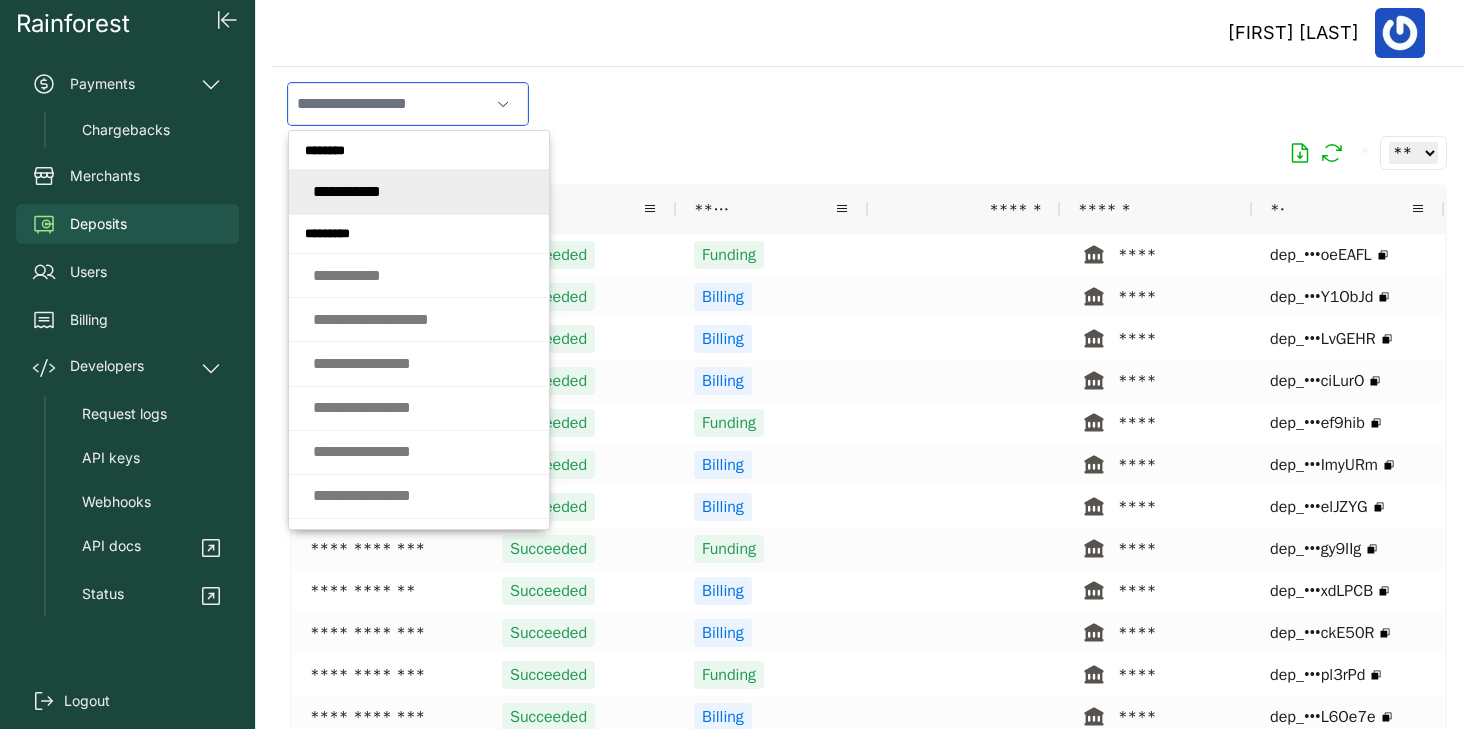 paste on "**********" 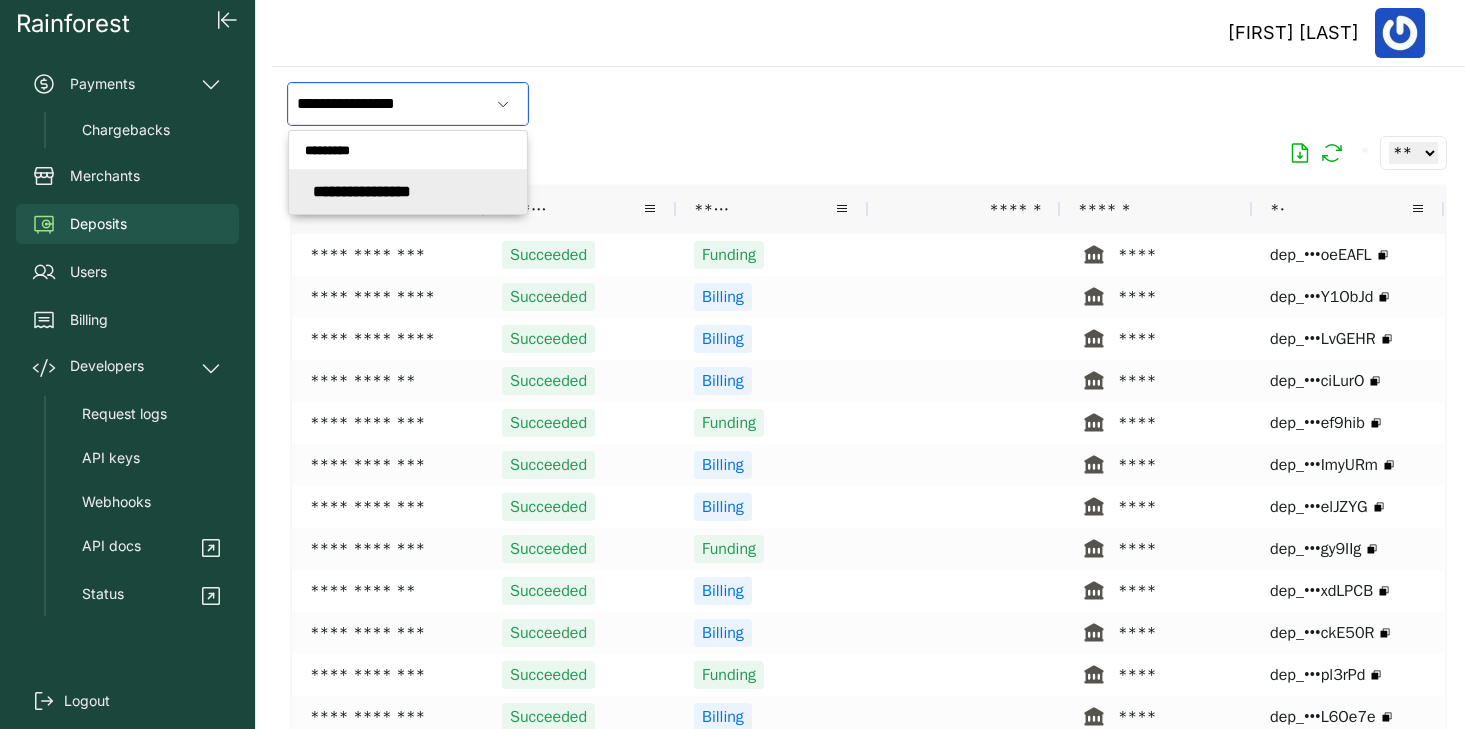 click on "**********" at bounding box center [362, 191] 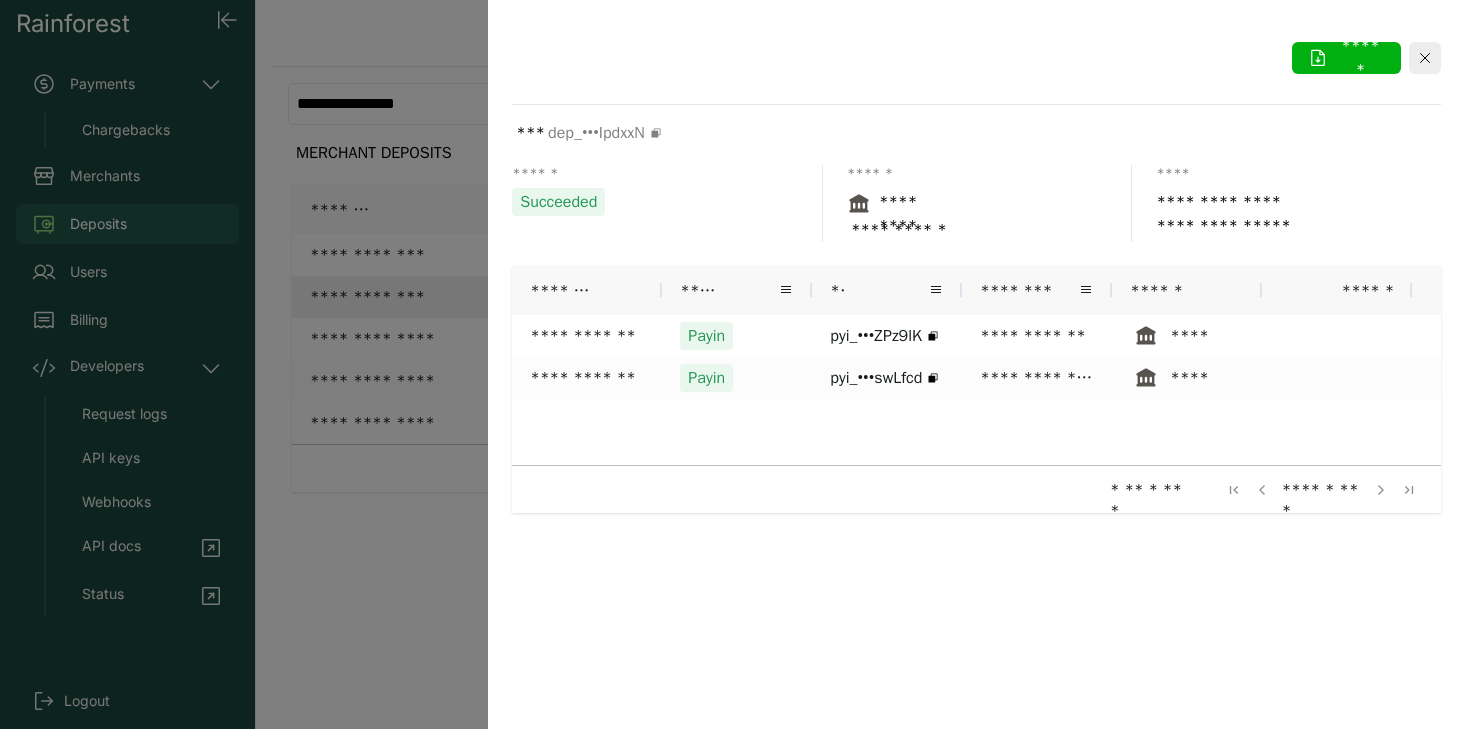 click at bounding box center [732, 364] 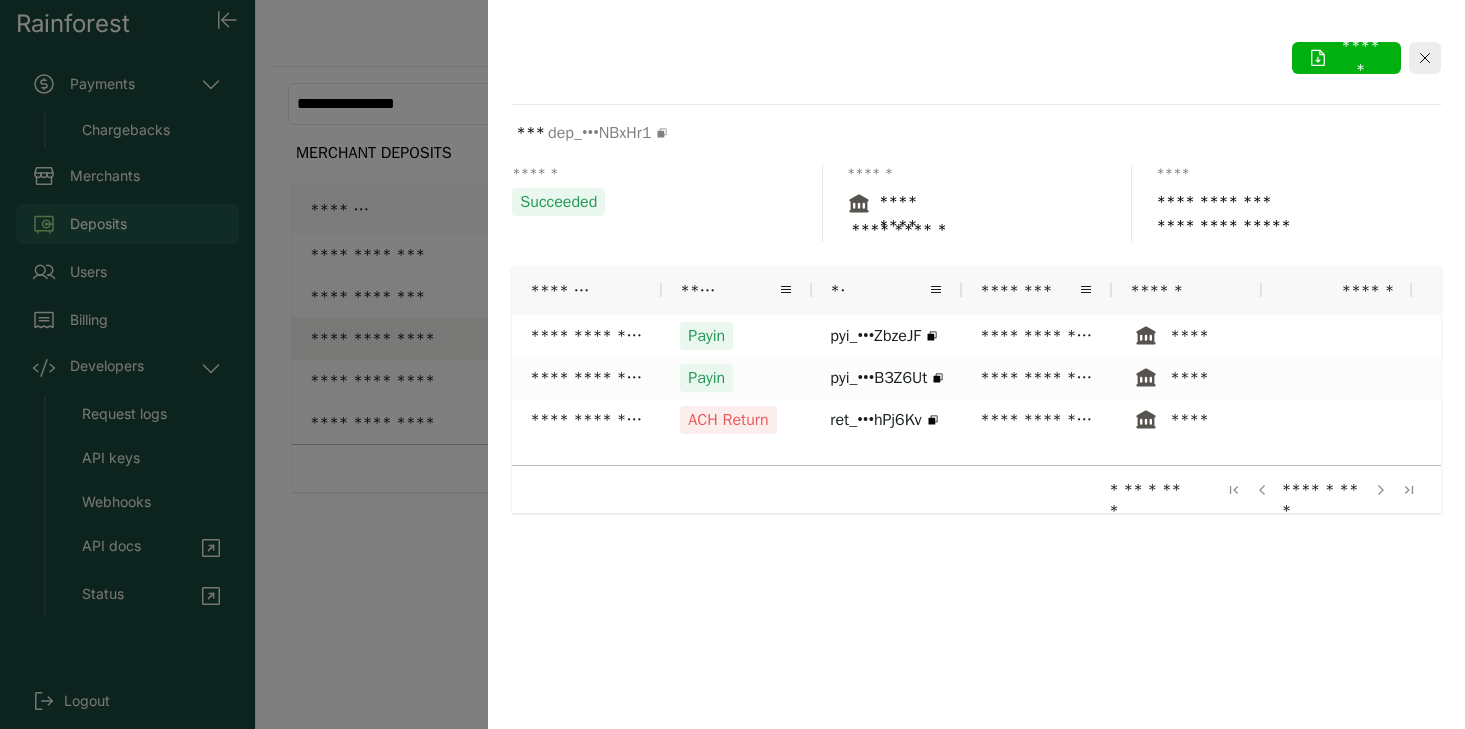click at bounding box center (732, 364) 